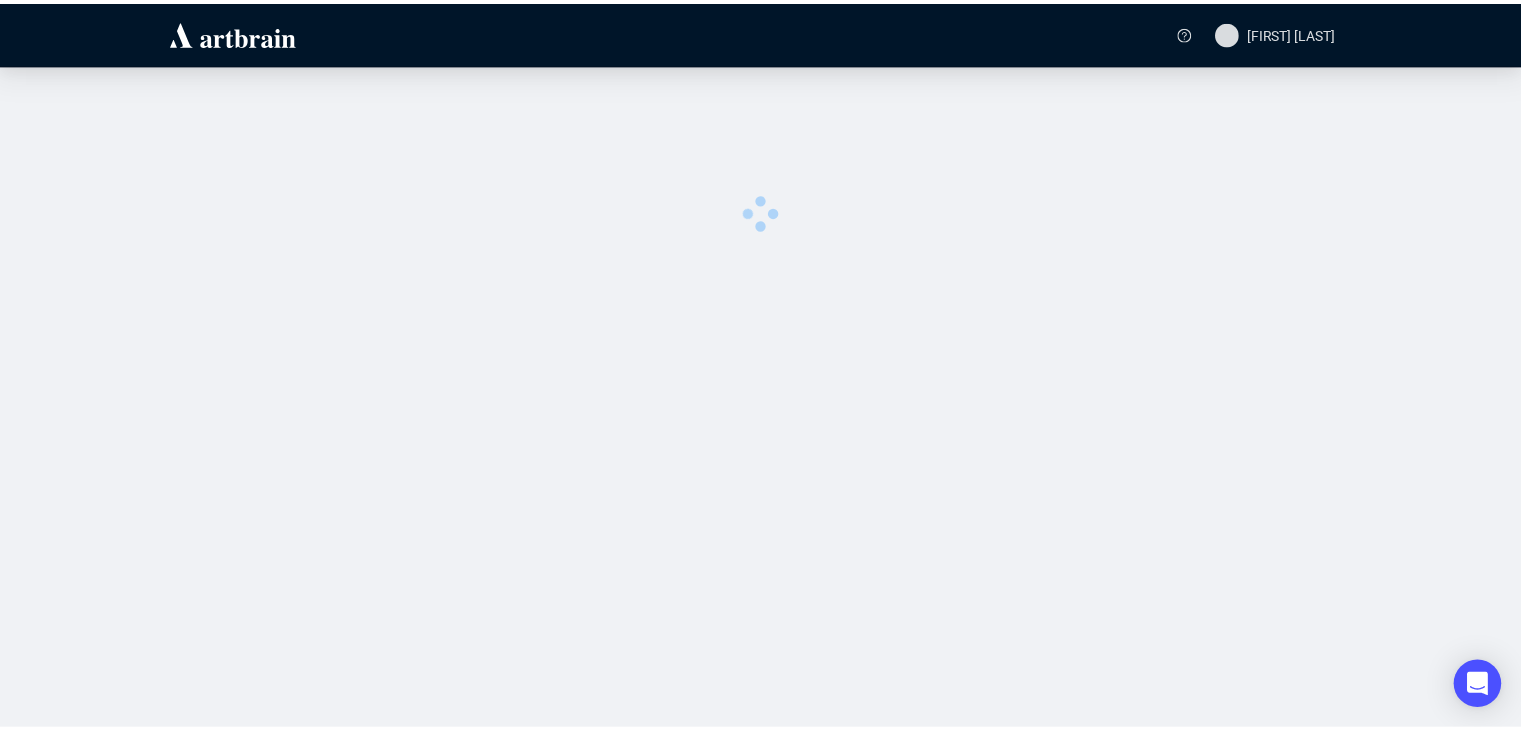 scroll, scrollTop: 0, scrollLeft: 0, axis: both 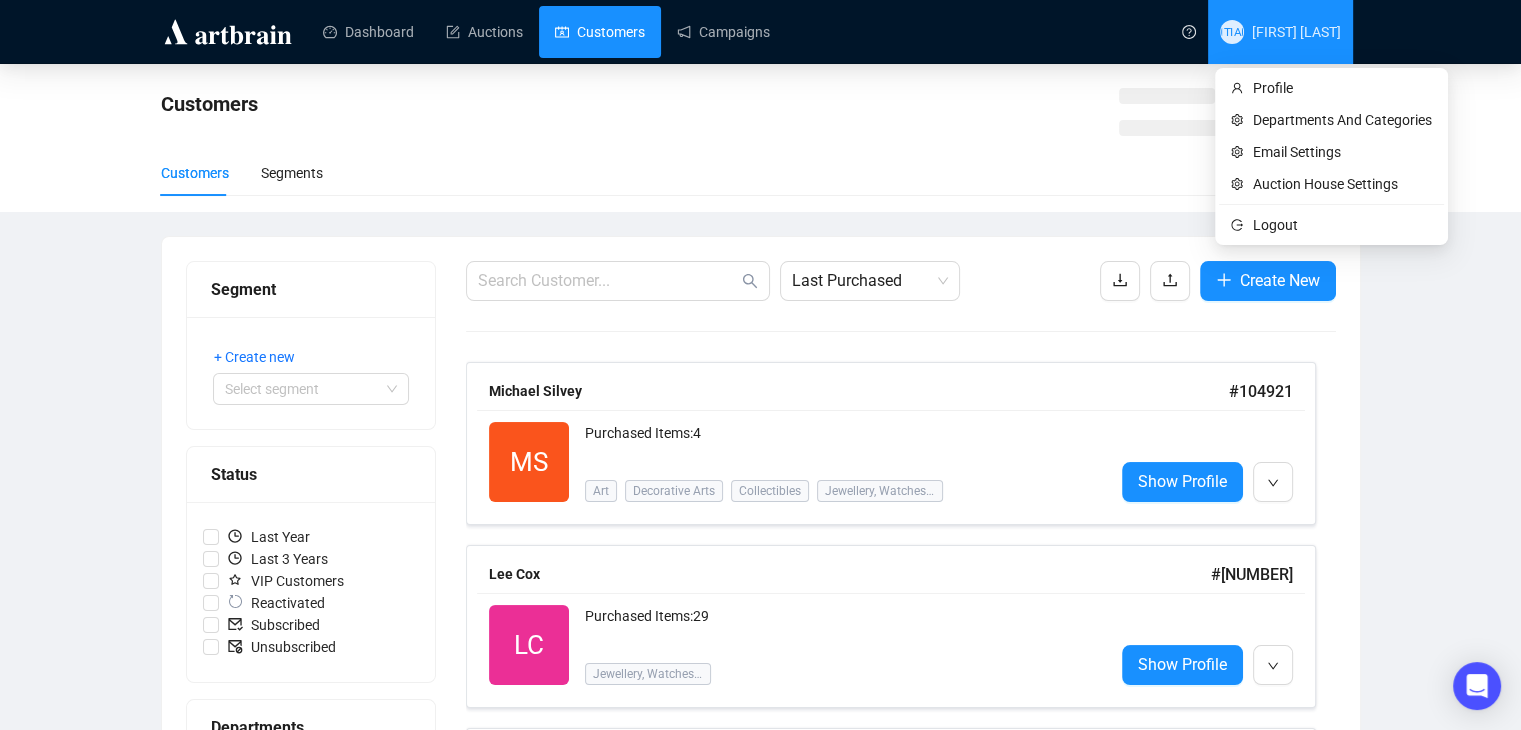 click on "[INITIALS] [FIRST] [LAST]" at bounding box center [1280, 32] 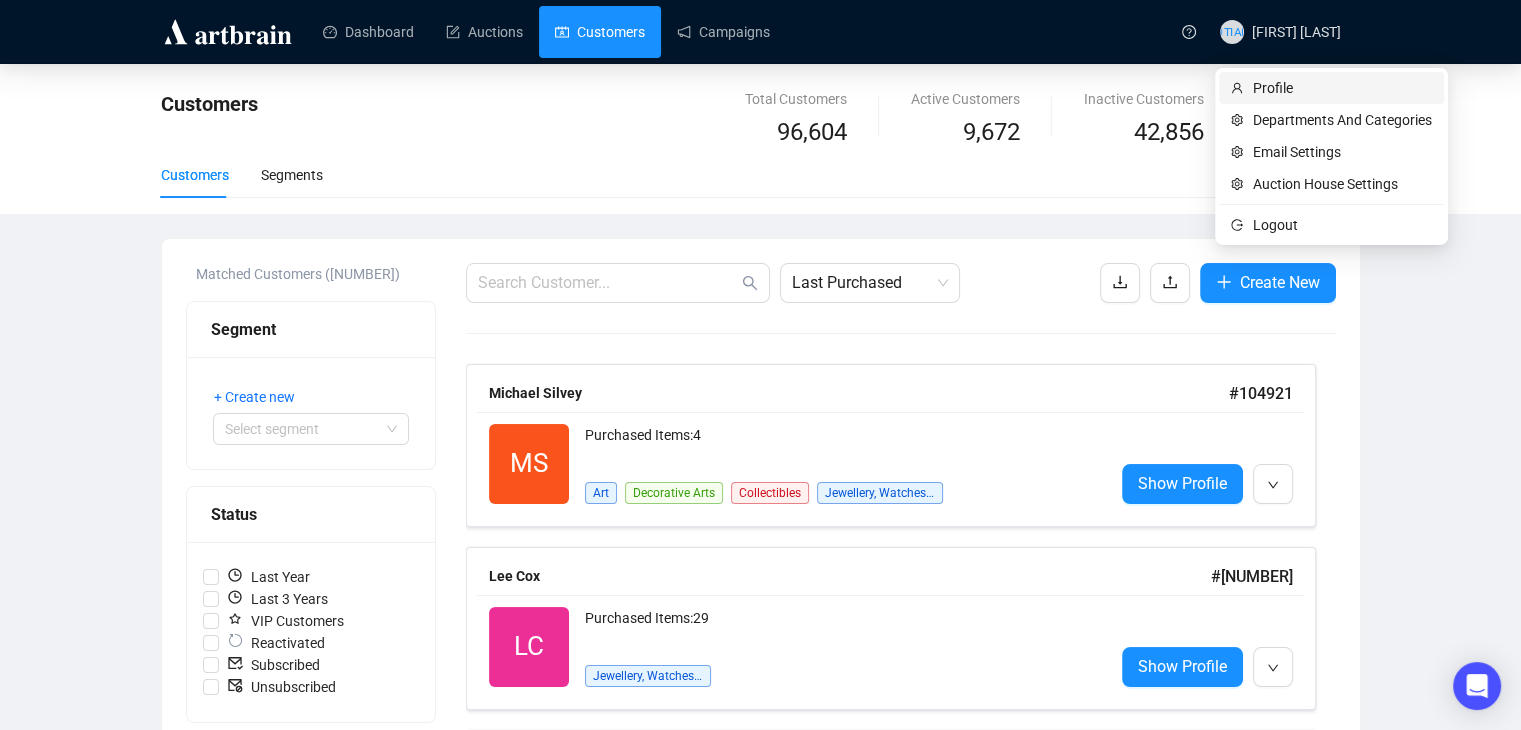 click on "Profile" at bounding box center [1342, 88] 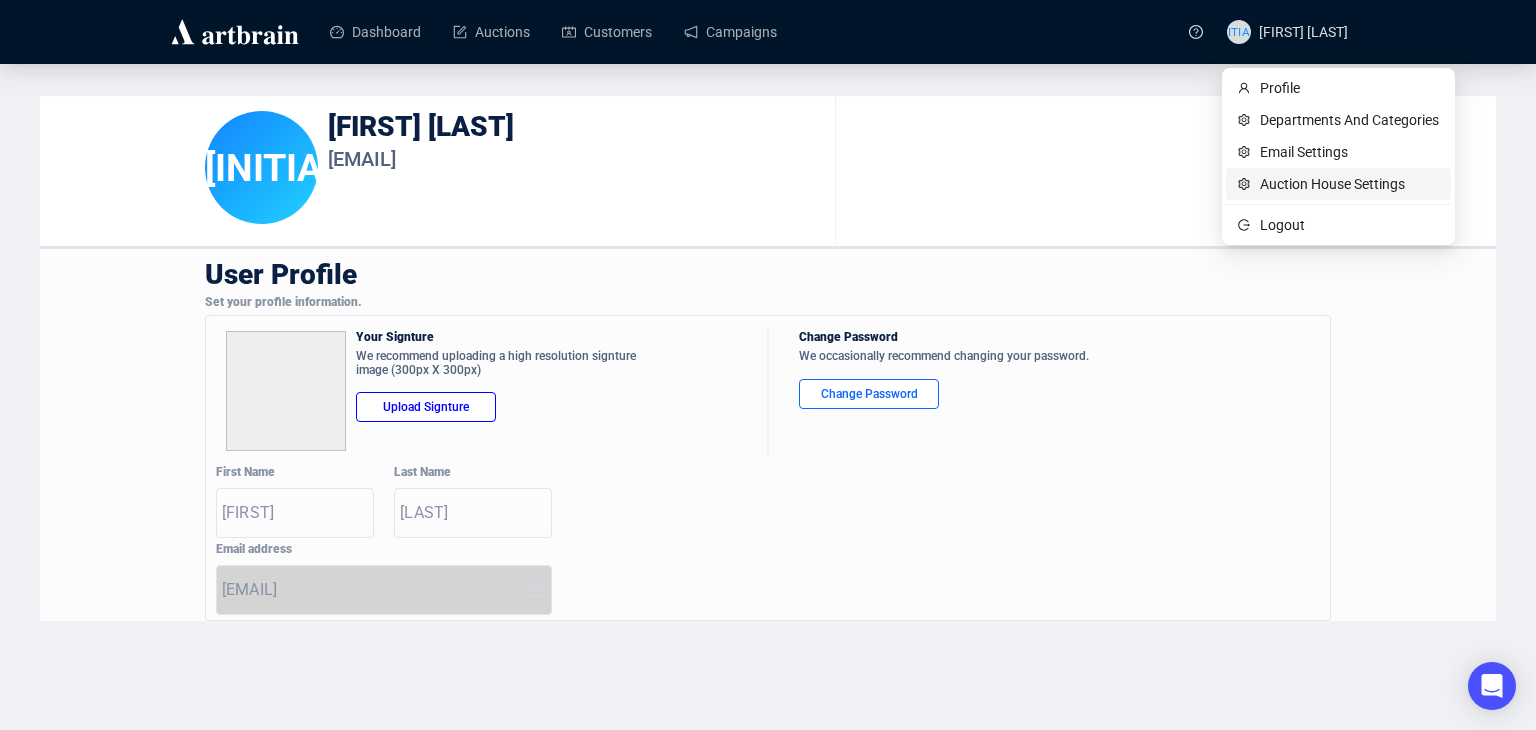 click on "Auction House Settings" at bounding box center (1349, 184) 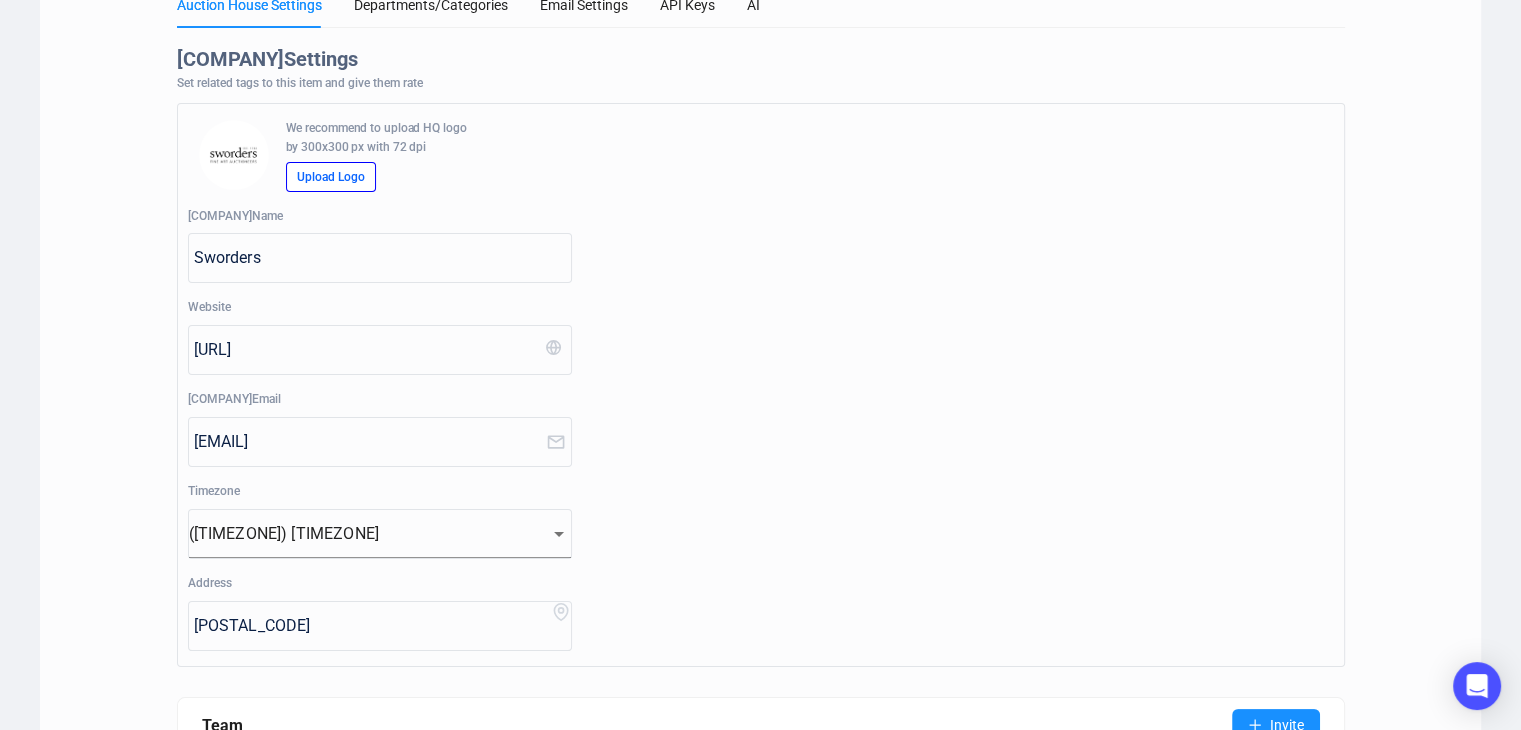 scroll, scrollTop: 0, scrollLeft: 0, axis: both 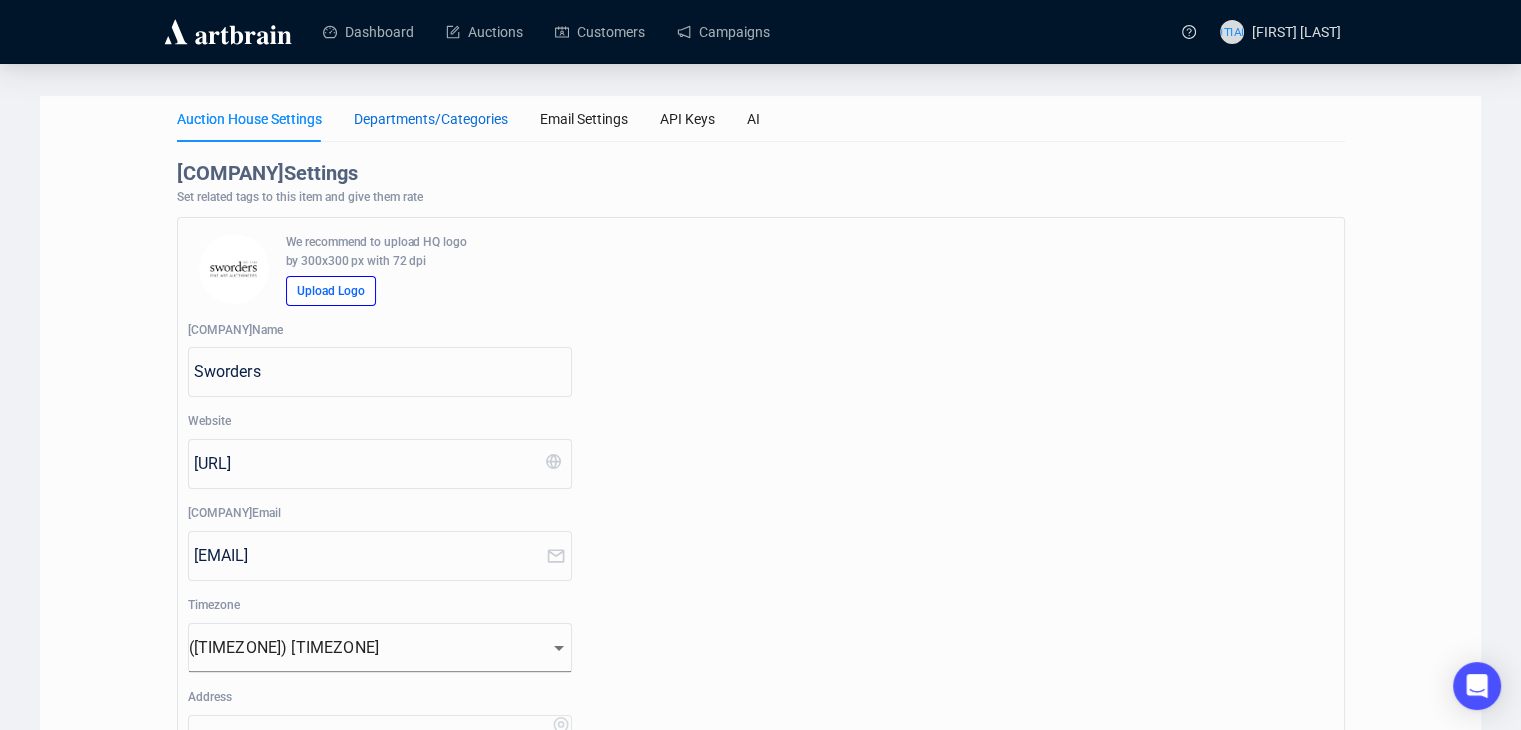 click on "Departments/Categories" at bounding box center (431, 119) 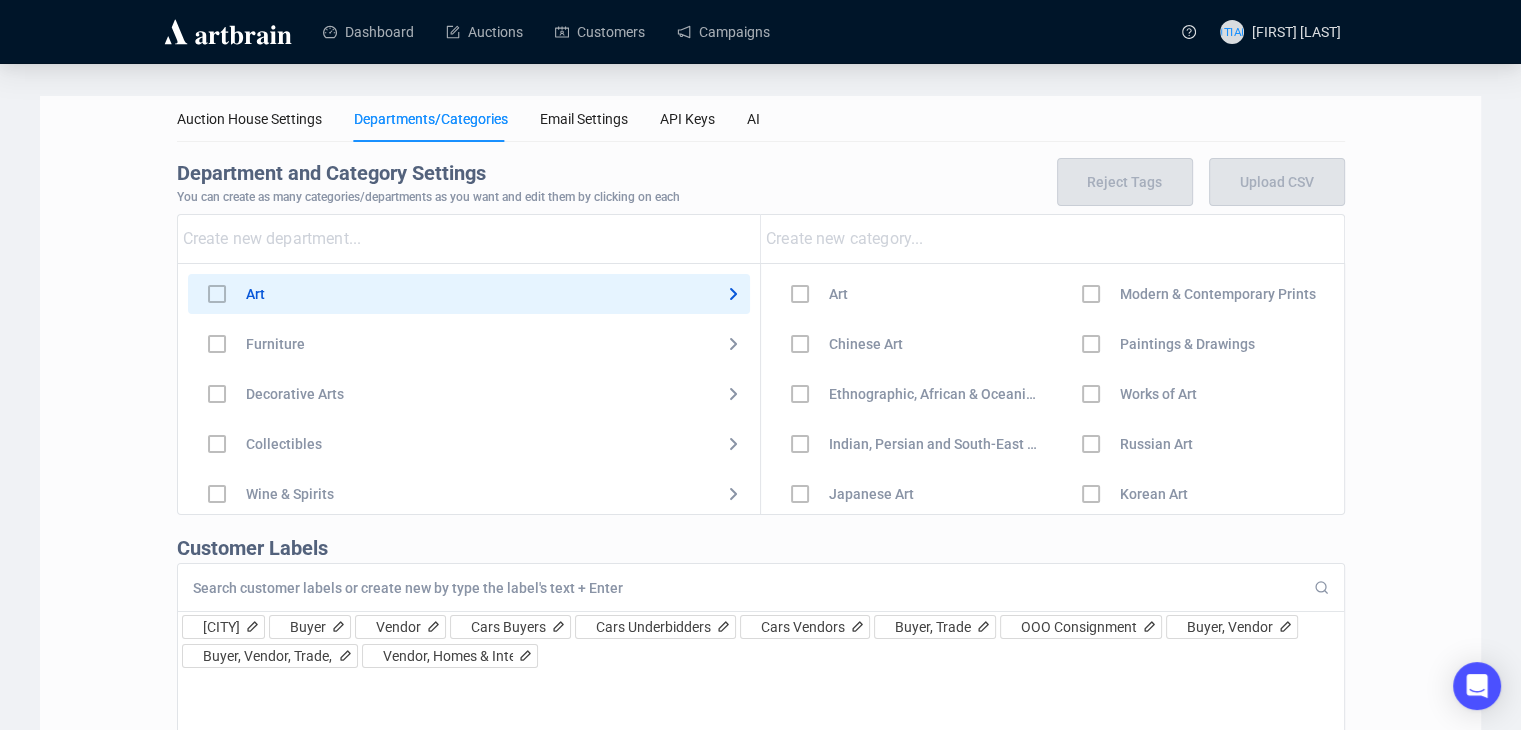 click on "Departments/Categories" at bounding box center (431, 119) 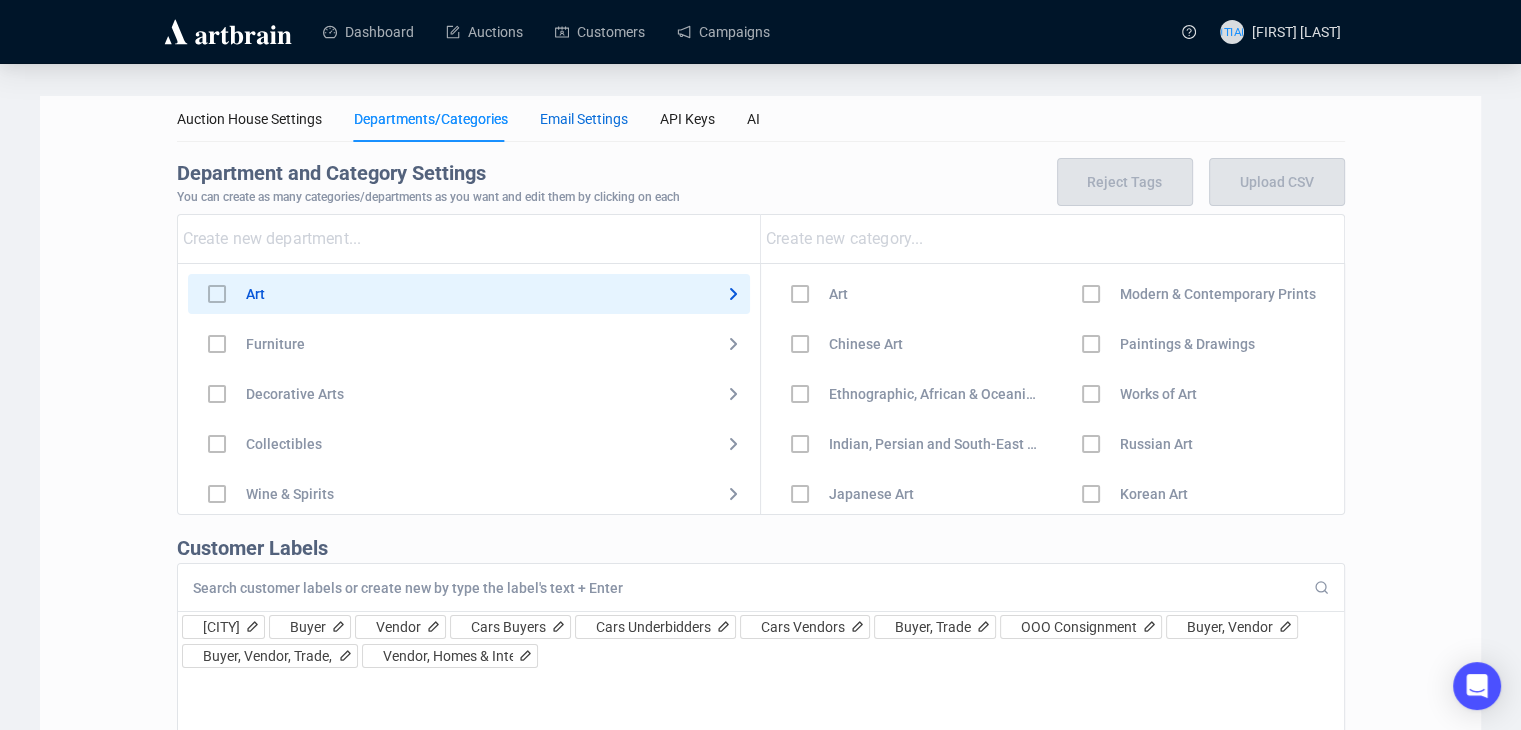 click on "Email Settings" at bounding box center (584, 119) 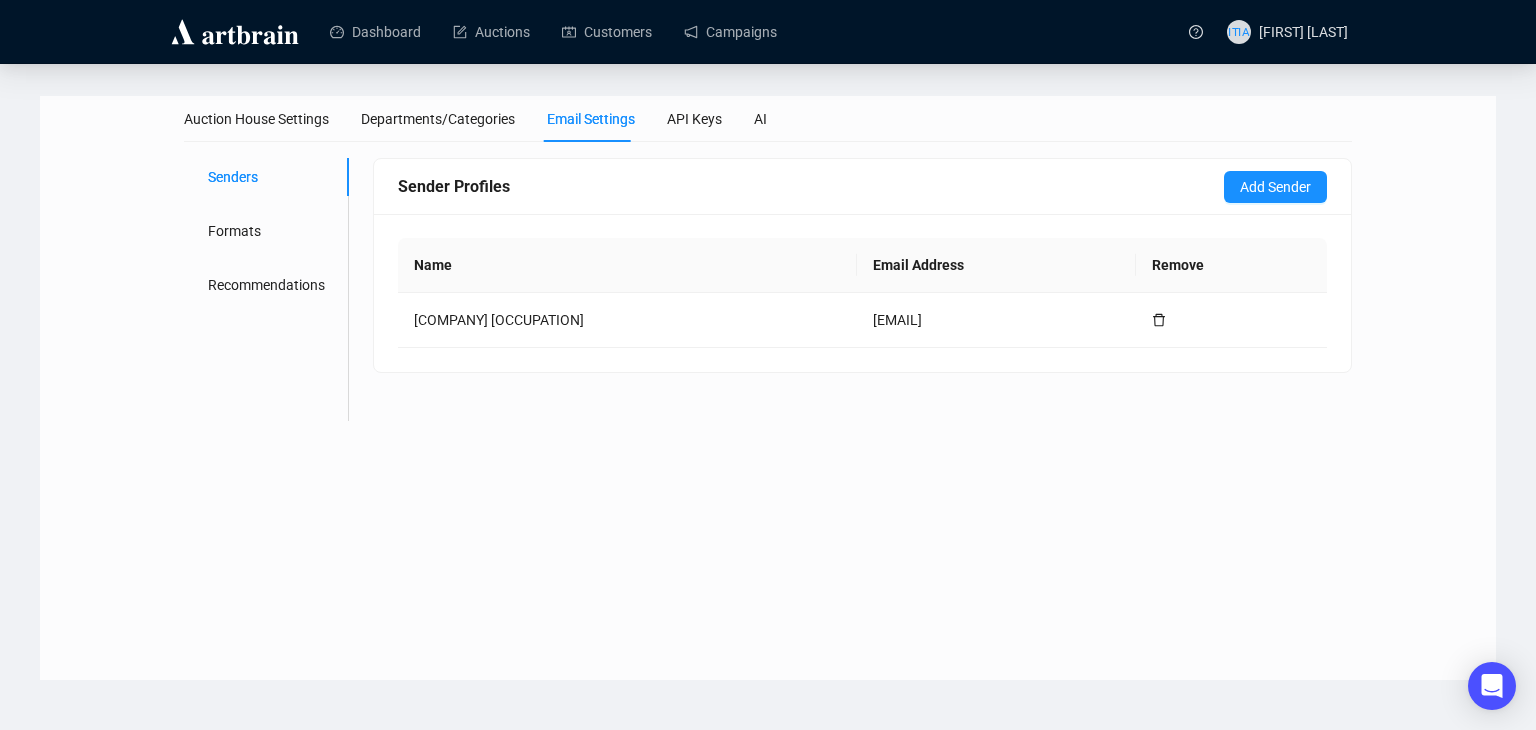 click on "Auction House Settings Departments/Categories Email Settings API Keys AI" at bounding box center (475, 119) 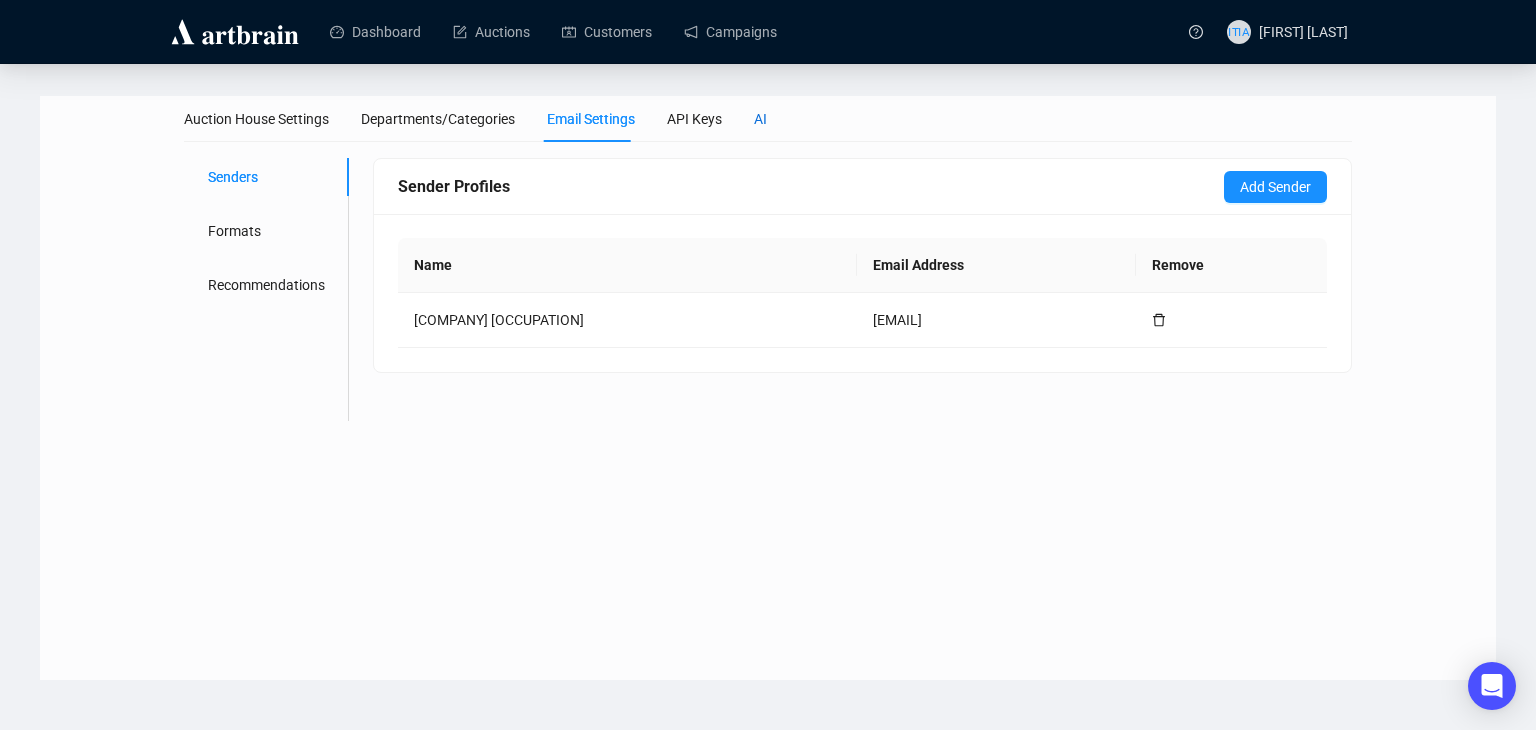 click on "AI" at bounding box center (760, 119) 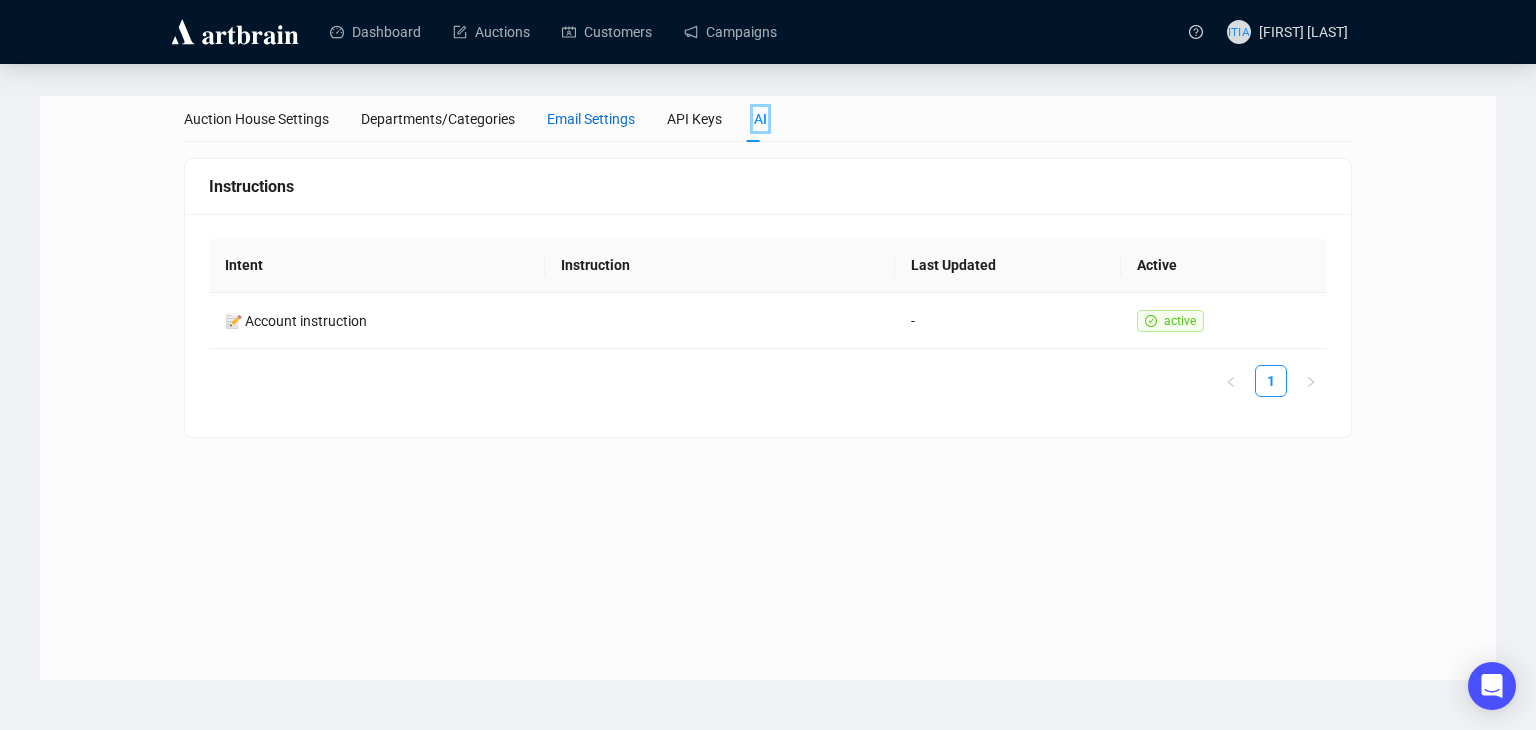 click on "Email Settings" at bounding box center [591, 119] 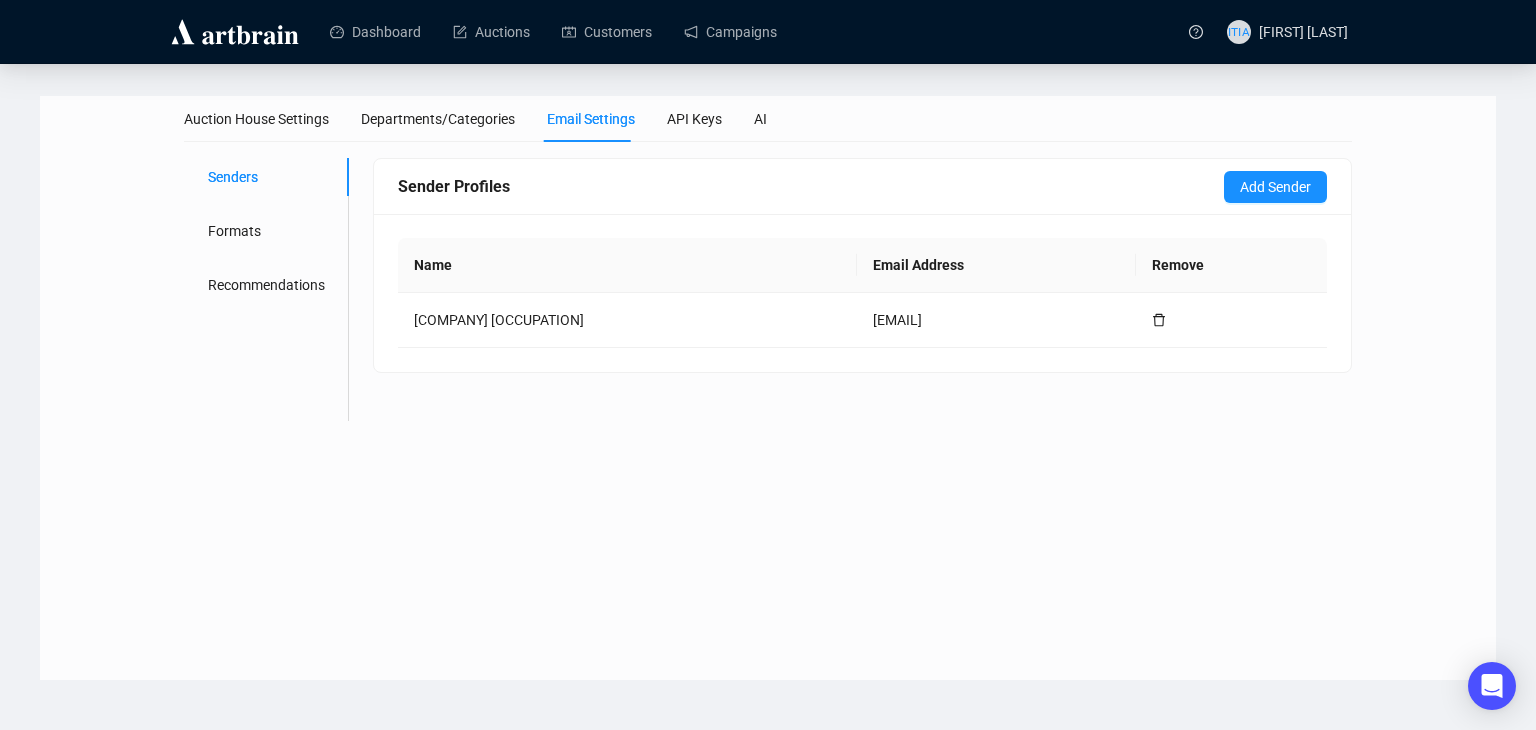 click on "Auction House Settings Departments/Categories Email Settings API Keys AI" at bounding box center (475, 119) 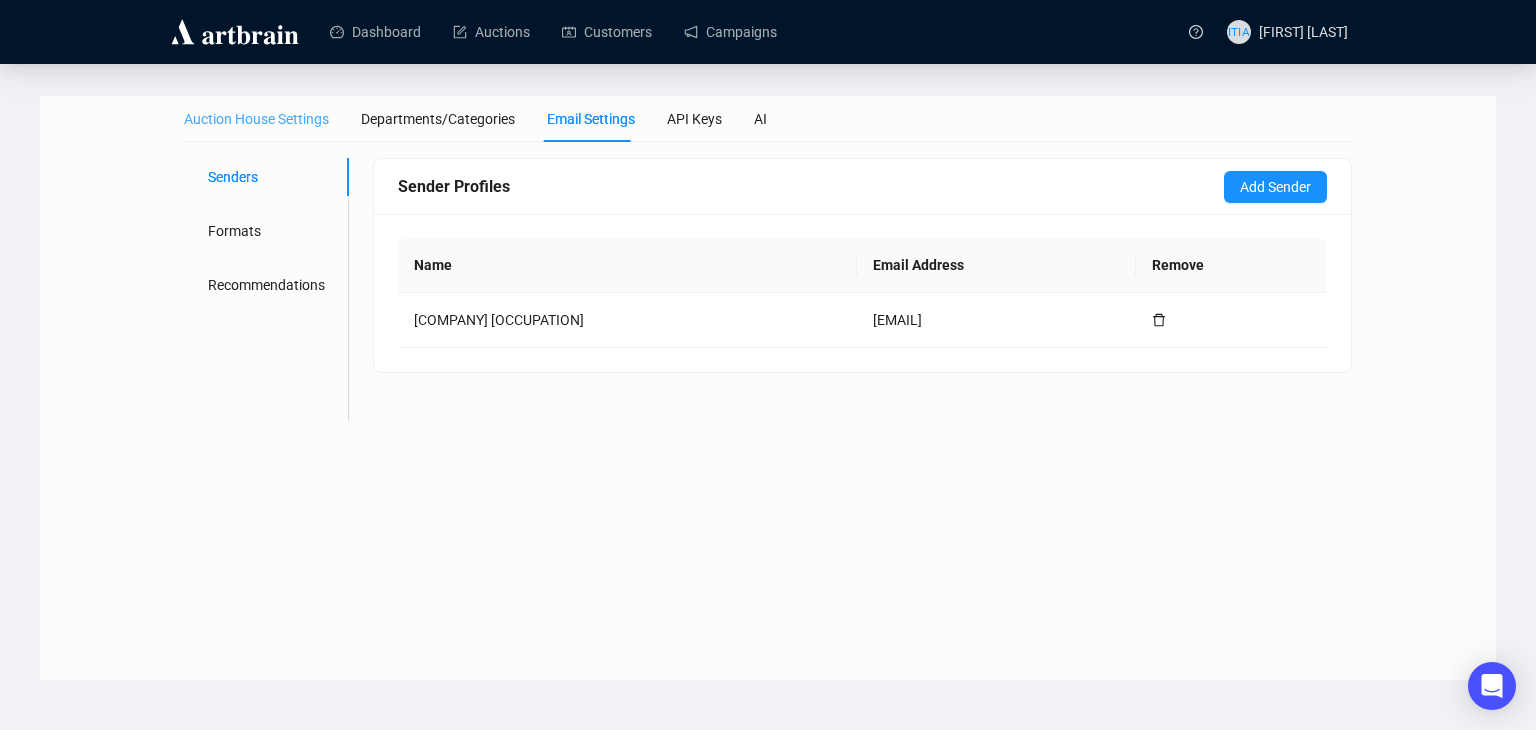 click on "Auction House Settings" at bounding box center (256, 119) 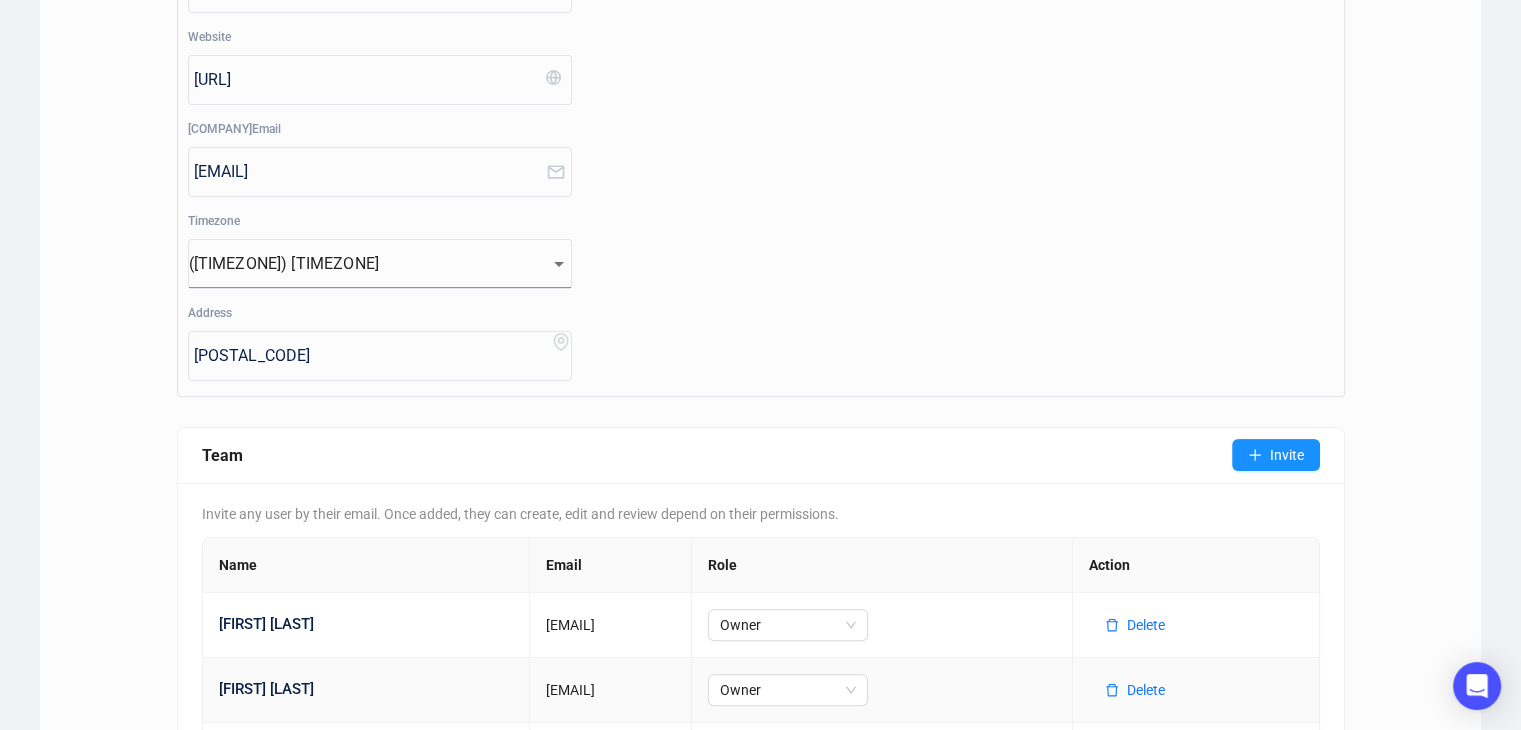 scroll, scrollTop: 0, scrollLeft: 0, axis: both 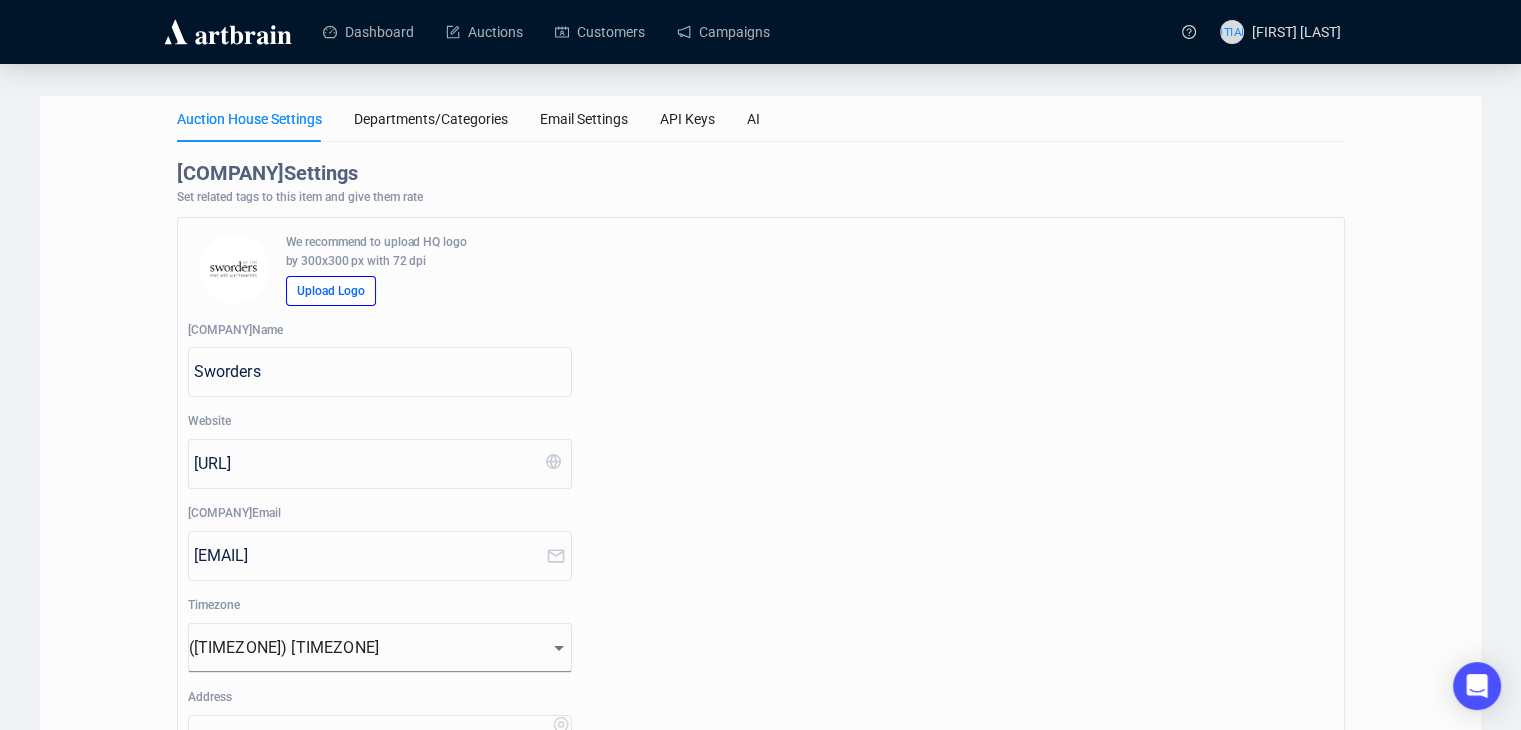 click at bounding box center (228, 32) 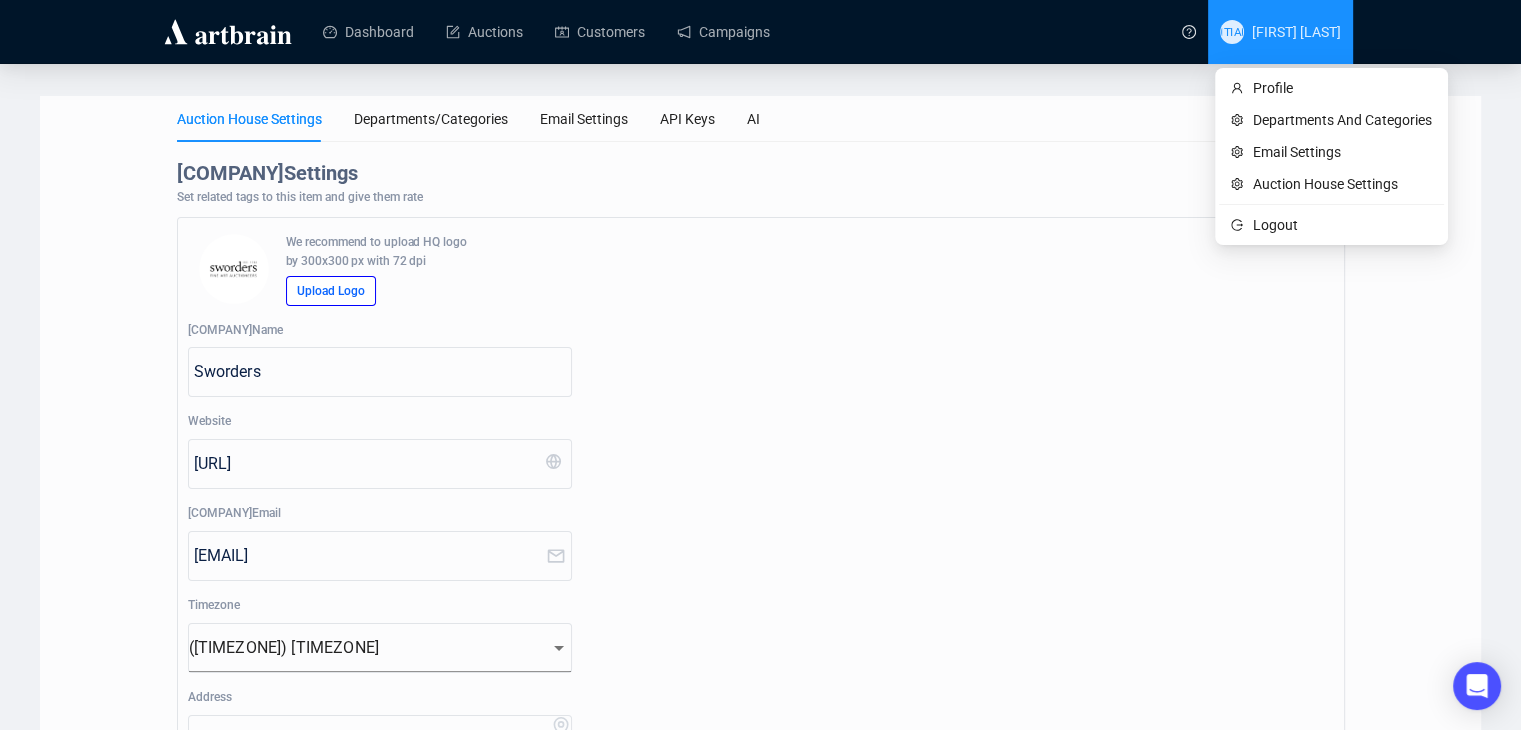 click on "[INITIALS] [FIRST] [LAST]" at bounding box center [1280, 32] 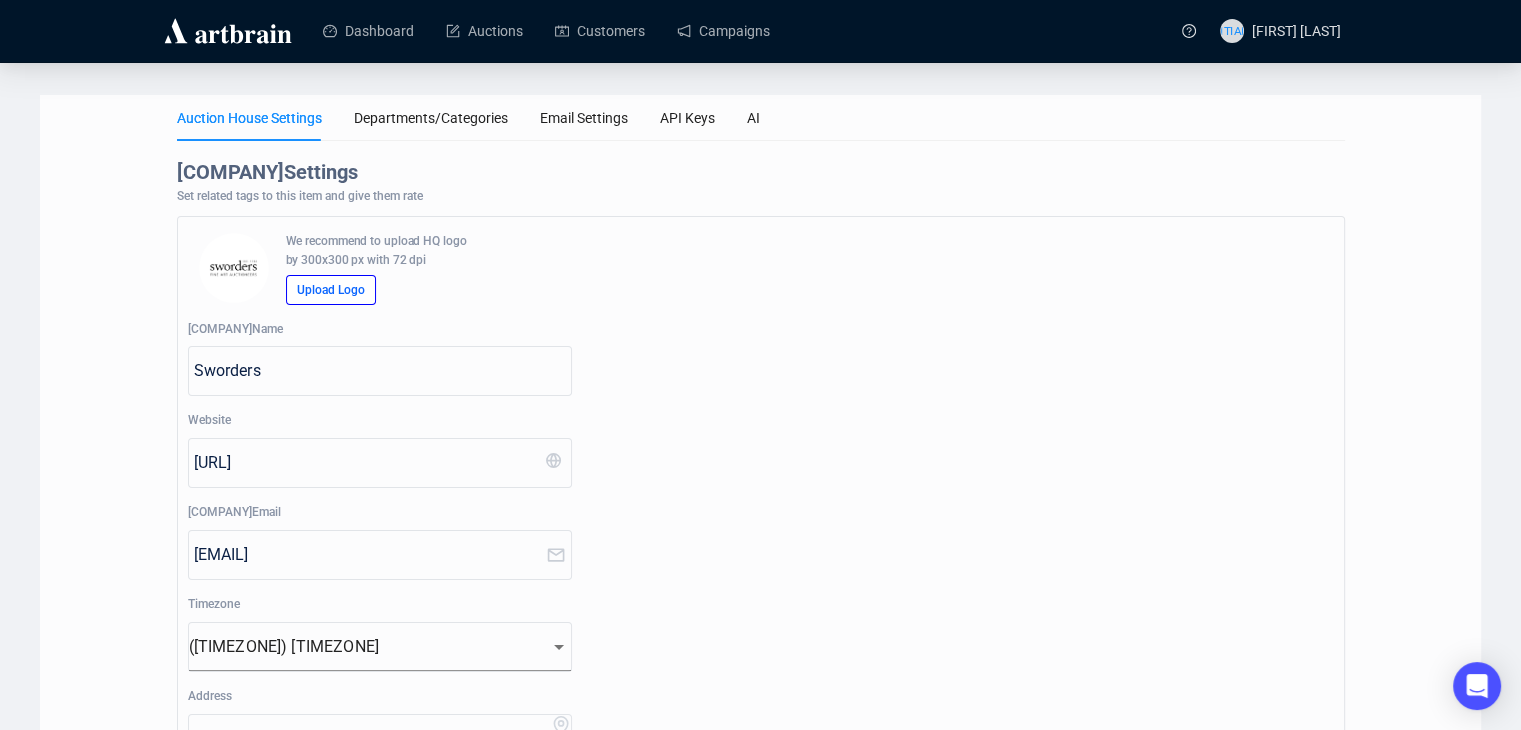 scroll, scrollTop: 0, scrollLeft: 0, axis: both 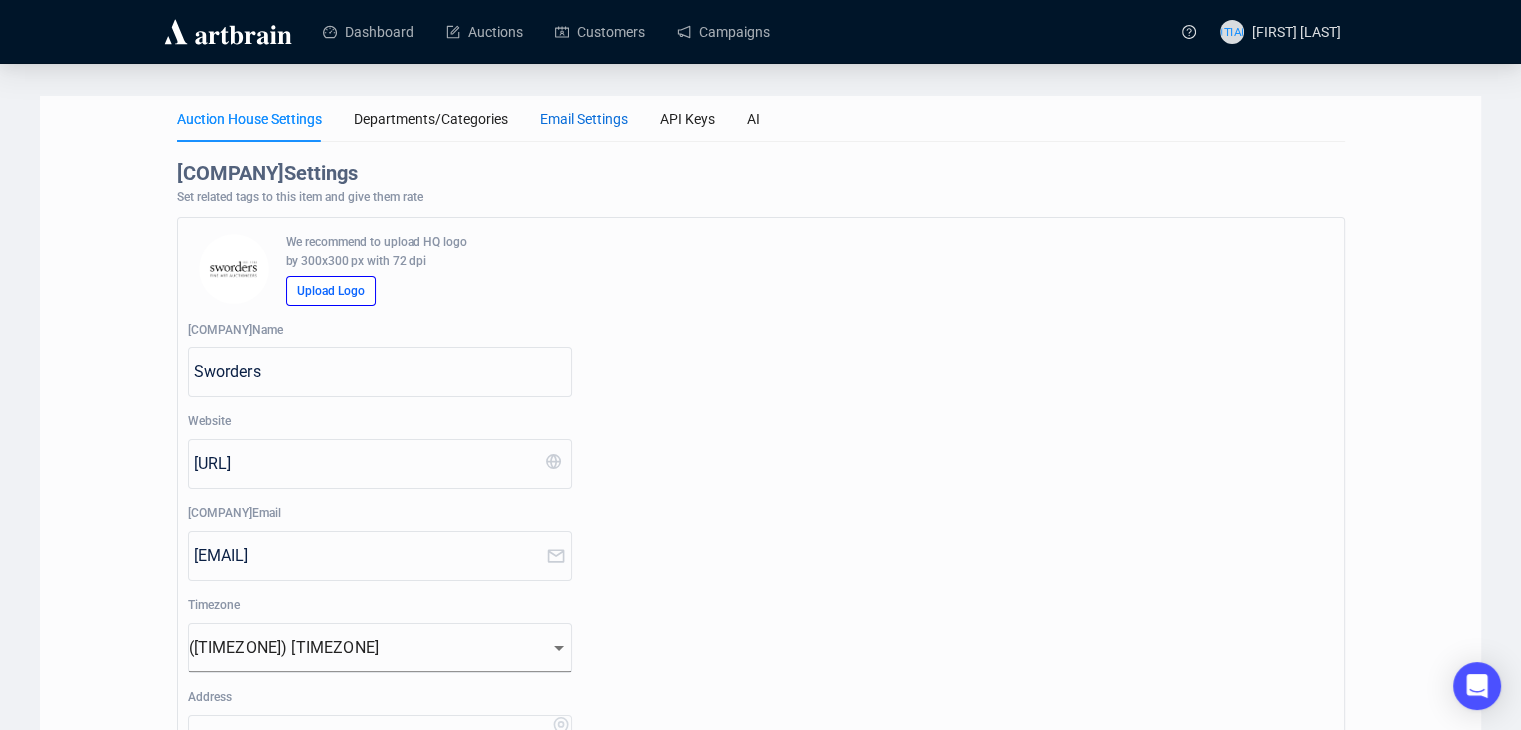 click on "Email Settings" at bounding box center [584, 119] 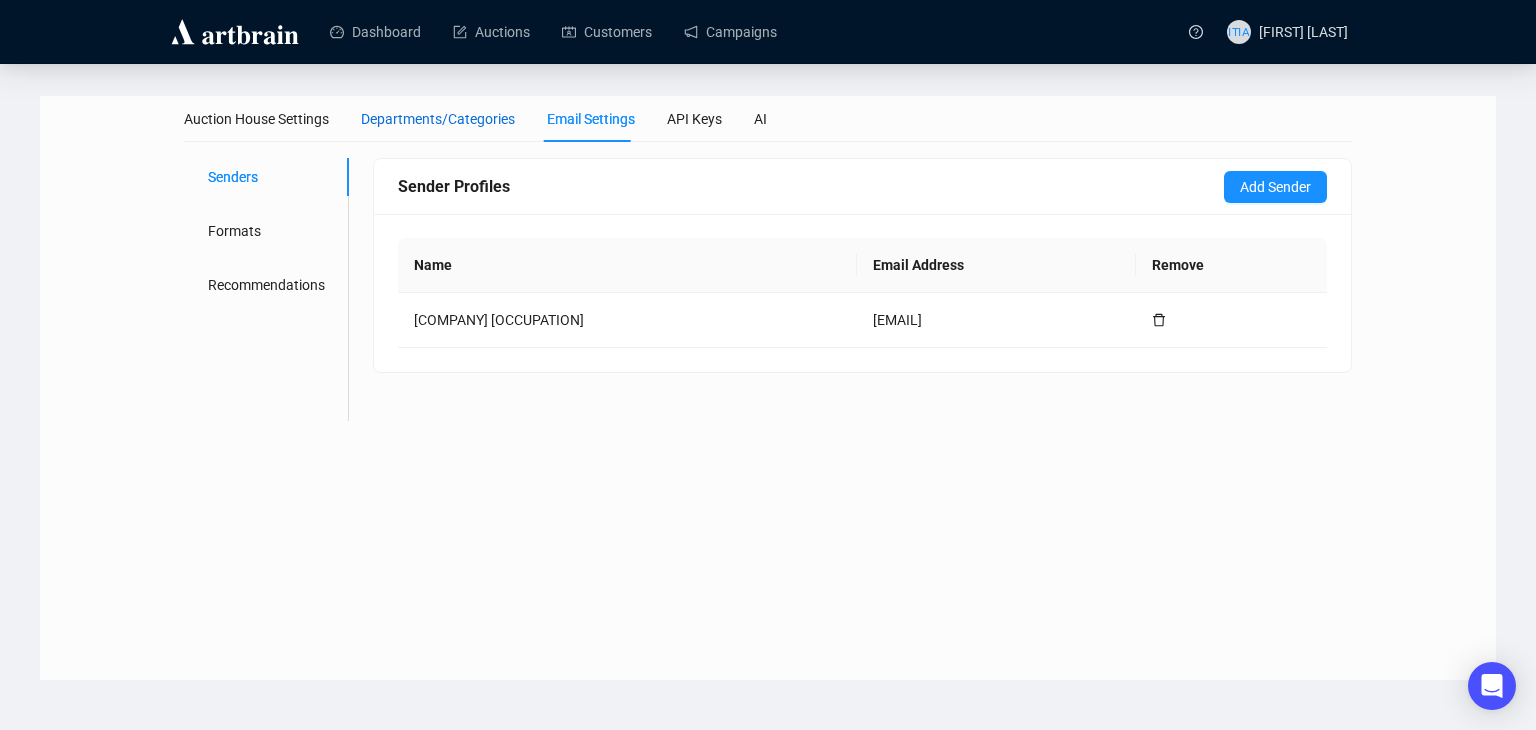 click on "Departments/Categories" at bounding box center [438, 119] 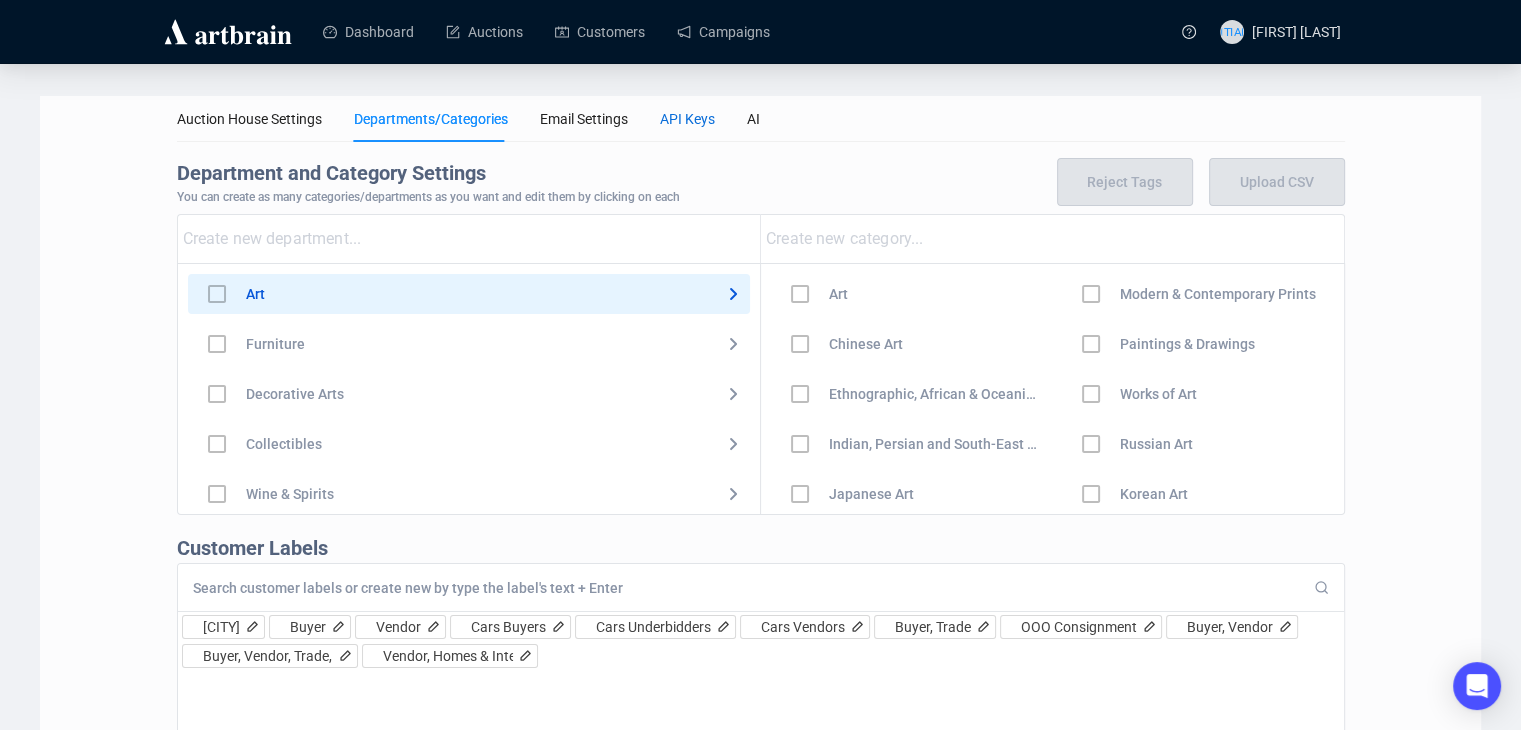 click on "API Keys" at bounding box center (687, 119) 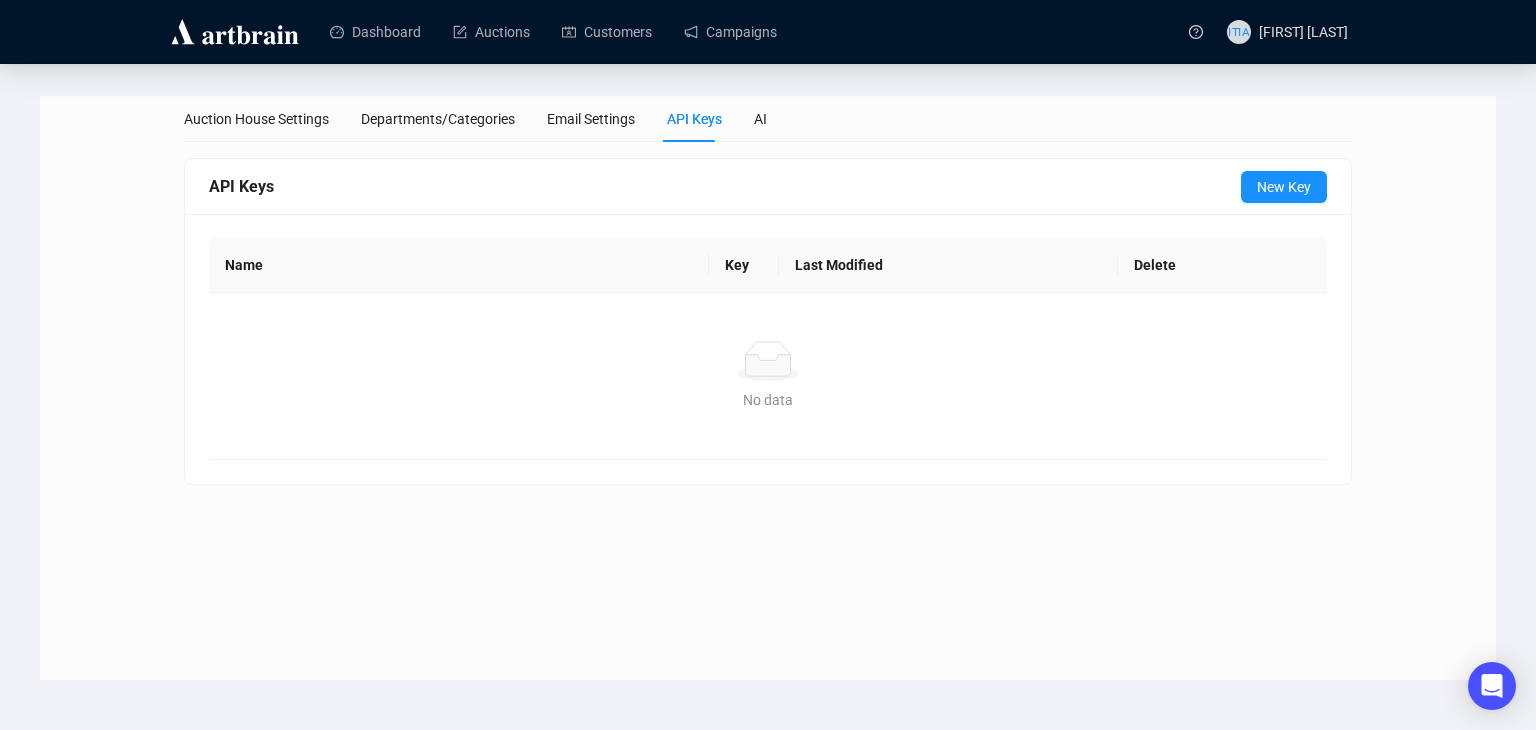 click on "Auction House Settings Departments/Categories Email Settings API Keys AI" at bounding box center [768, 119] 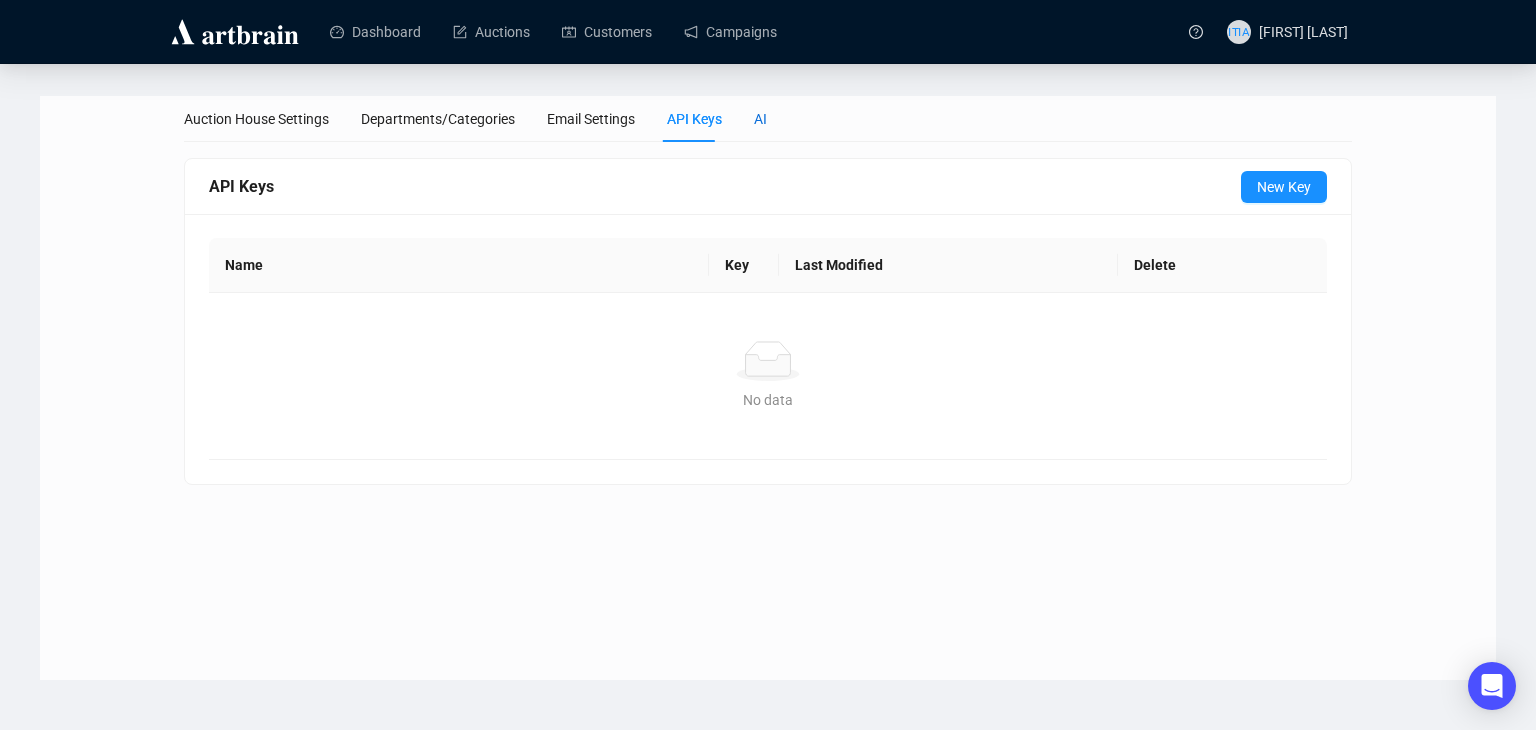 drag, startPoint x: 755, startPoint y: 123, endPoint x: 681, endPoint y: 111, distance: 74.96666 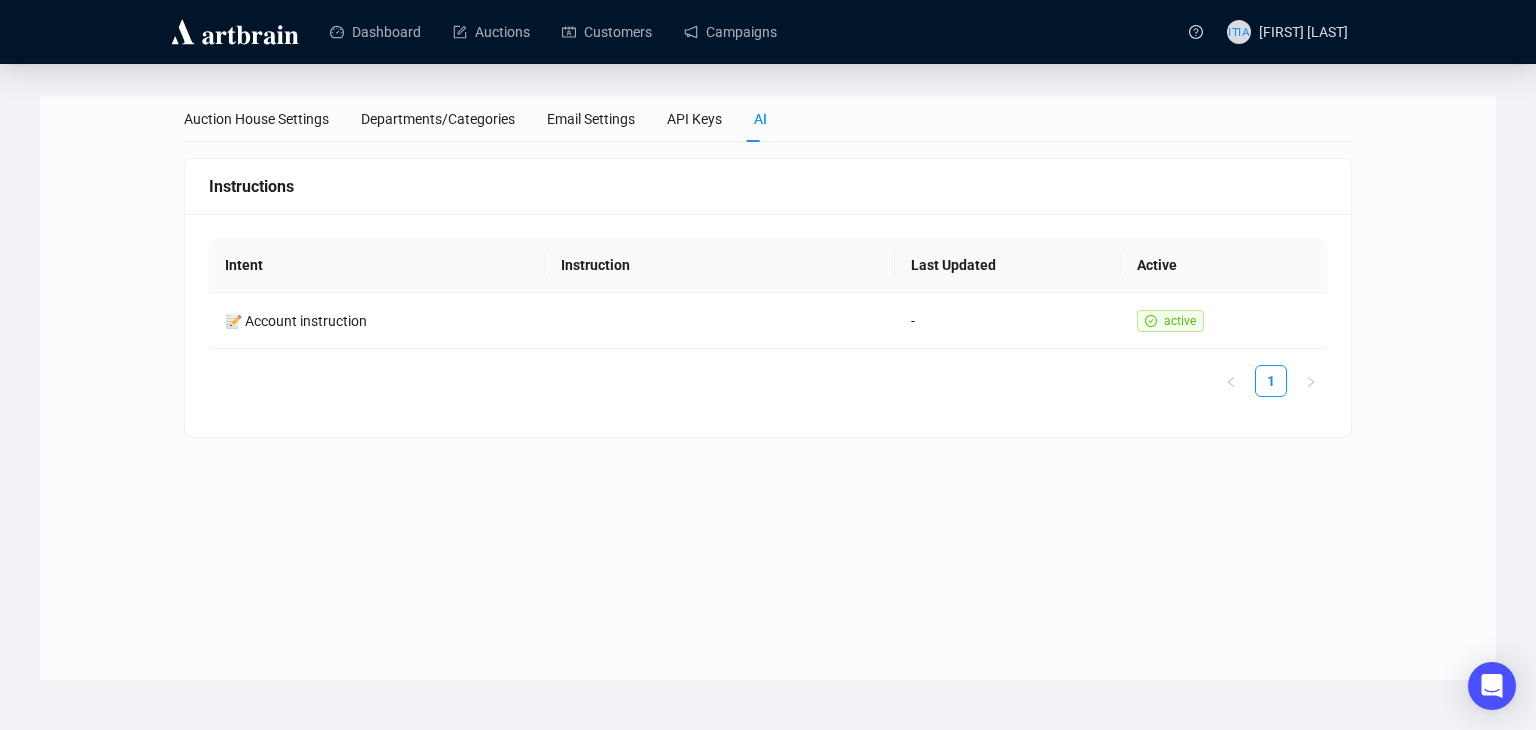 click at bounding box center (235, 32) 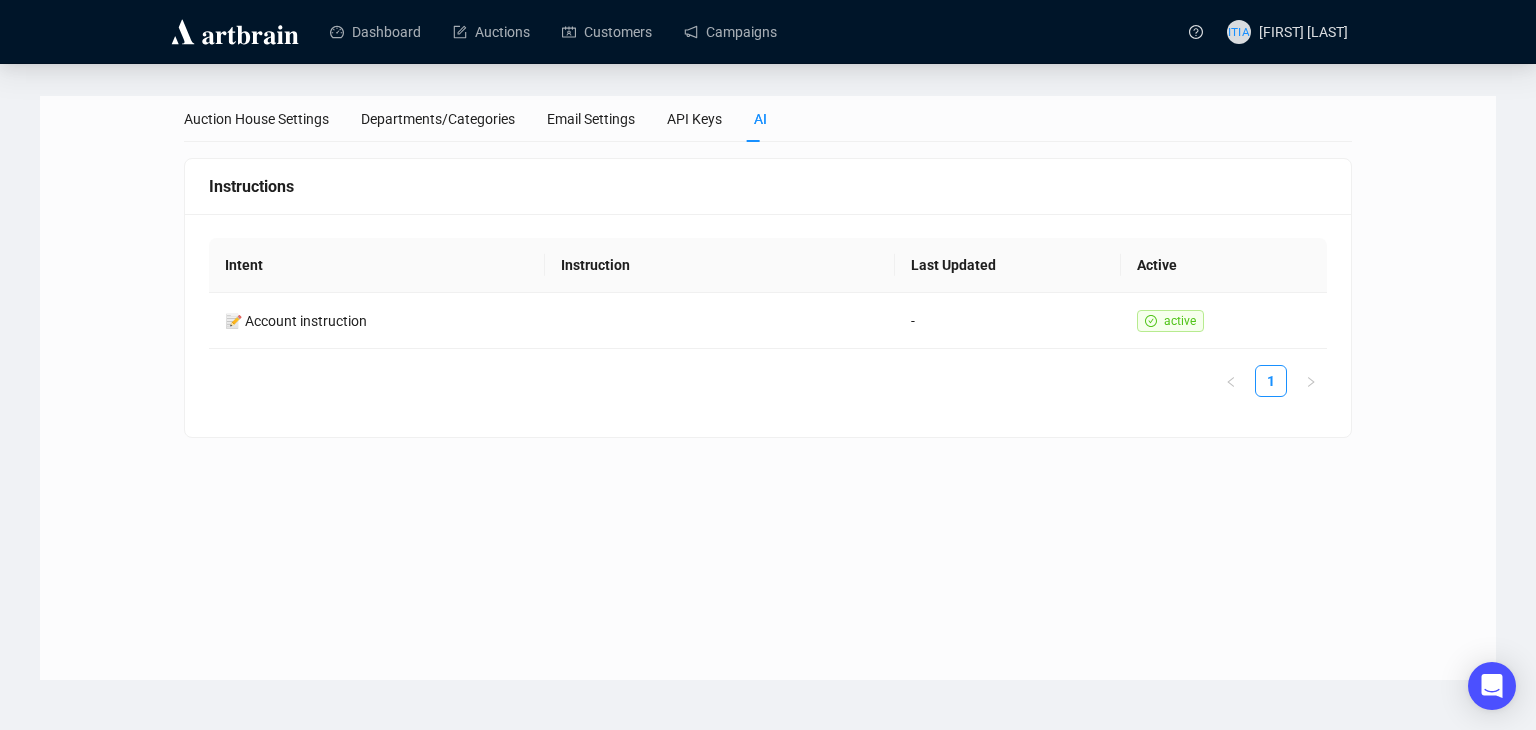click at bounding box center [235, 32] 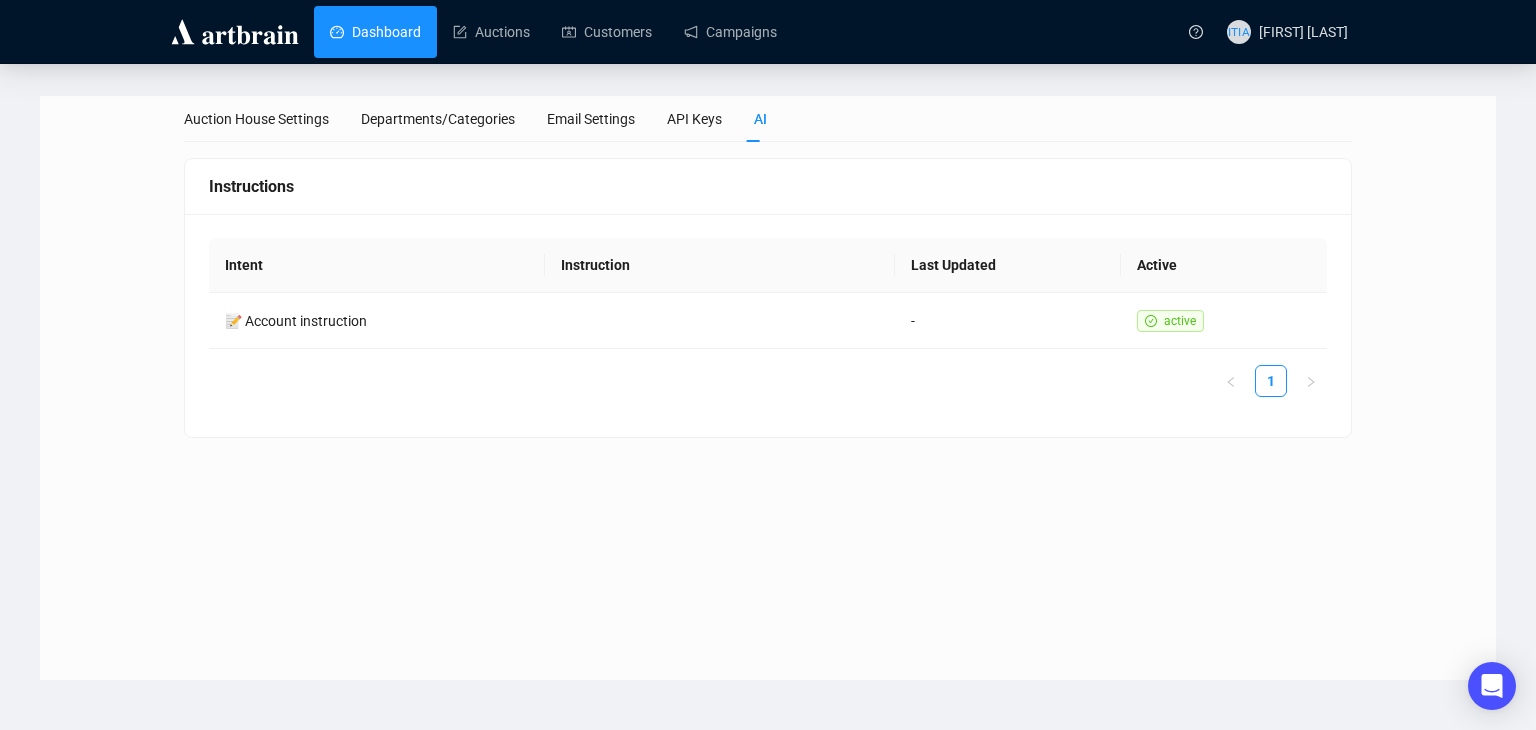 click on "Dashboard" at bounding box center [375, 32] 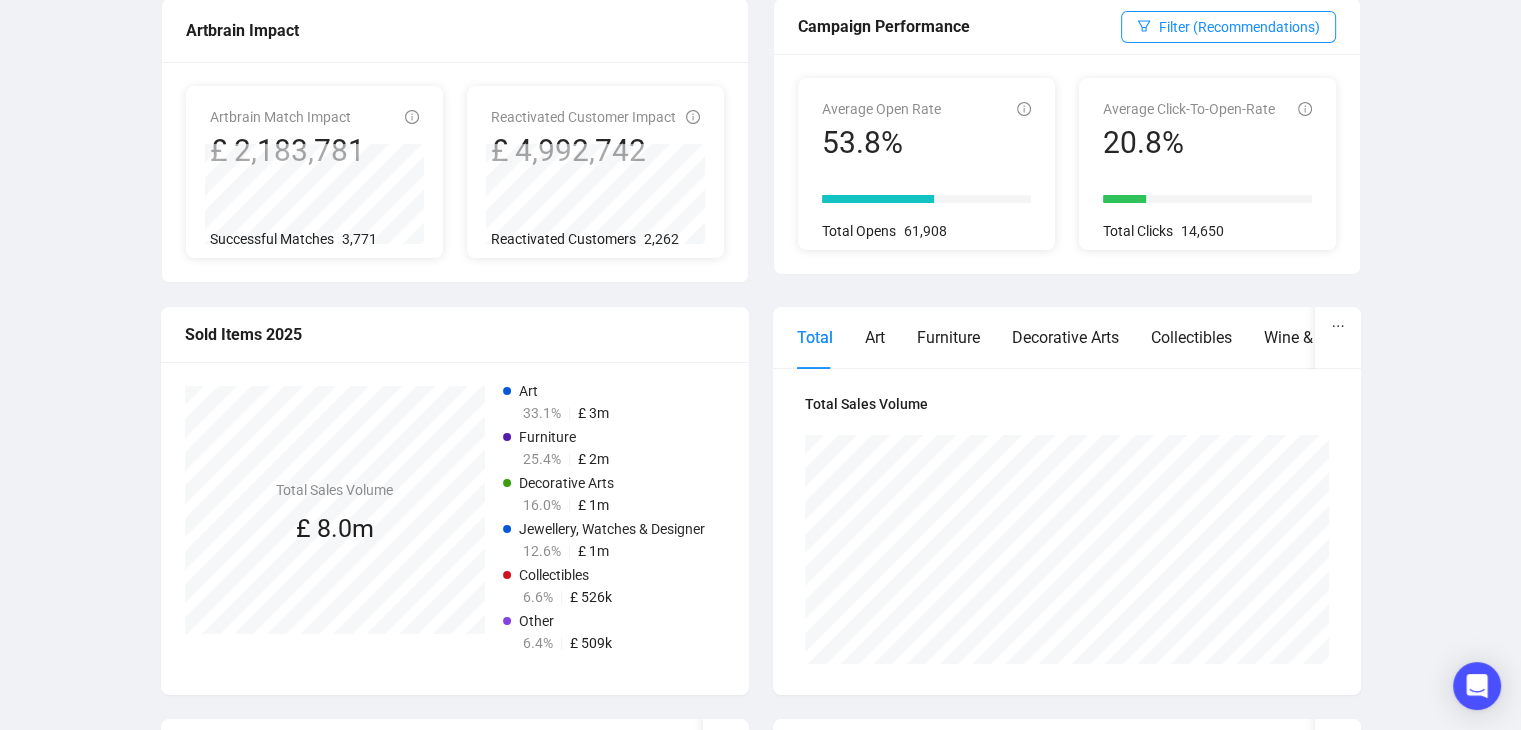 scroll, scrollTop: 0, scrollLeft: 0, axis: both 